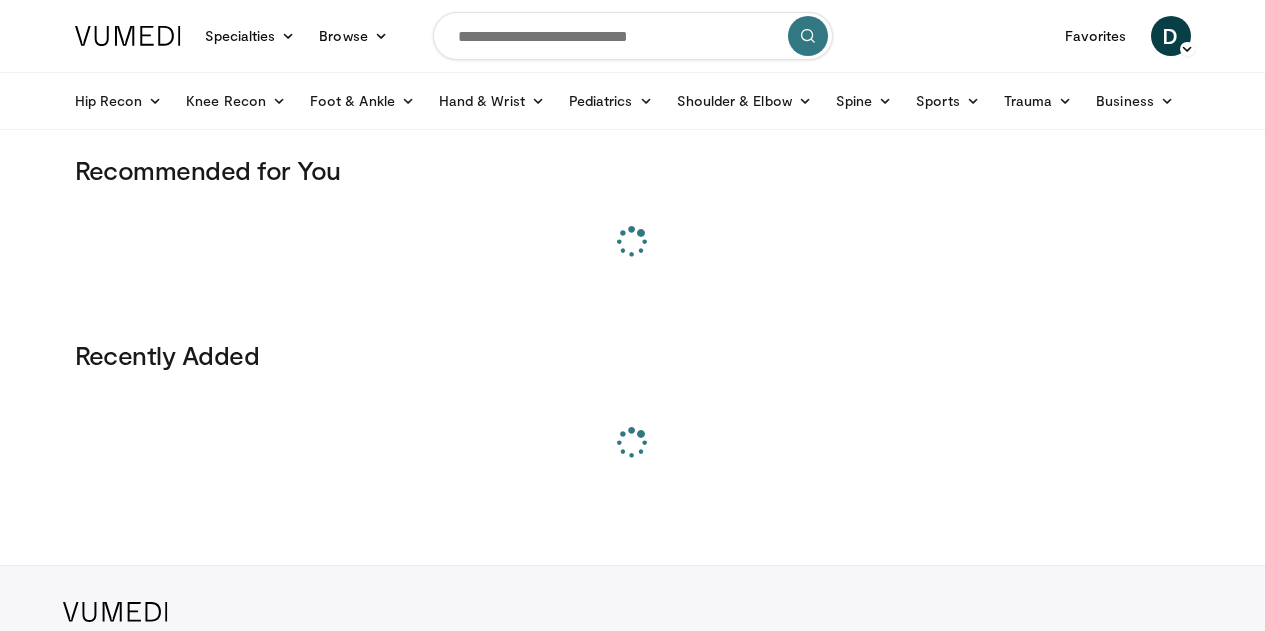 scroll, scrollTop: 0, scrollLeft: 0, axis: both 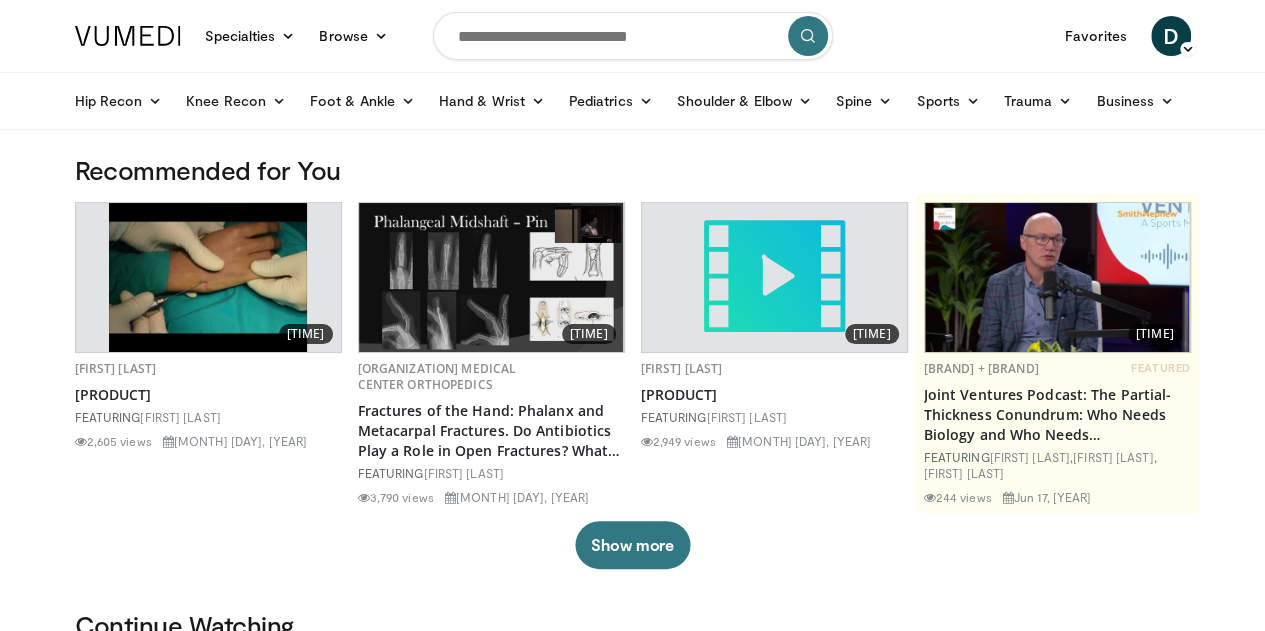 click at bounding box center [633, 36] 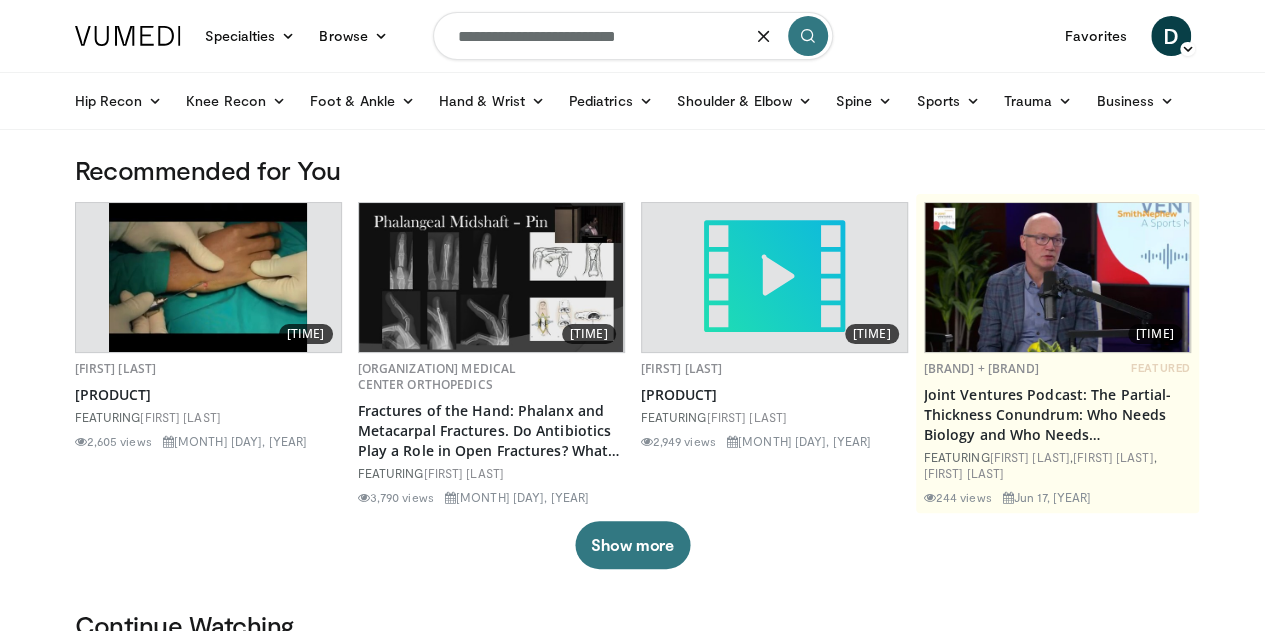 type on "**********" 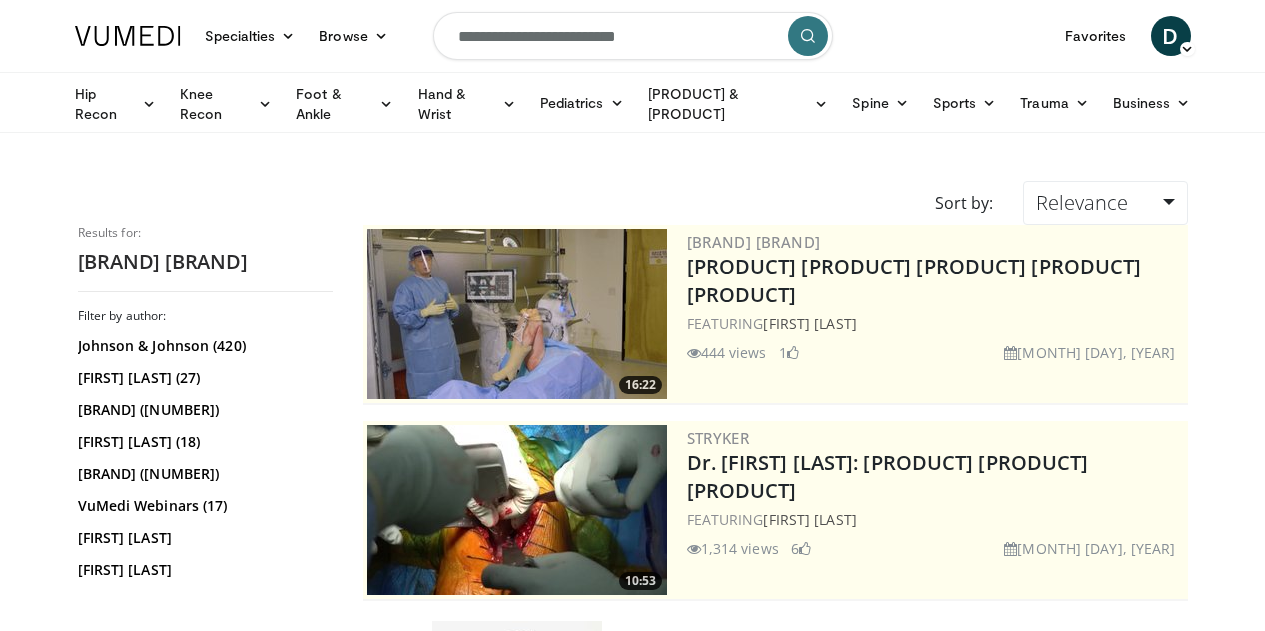 scroll, scrollTop: 0, scrollLeft: 0, axis: both 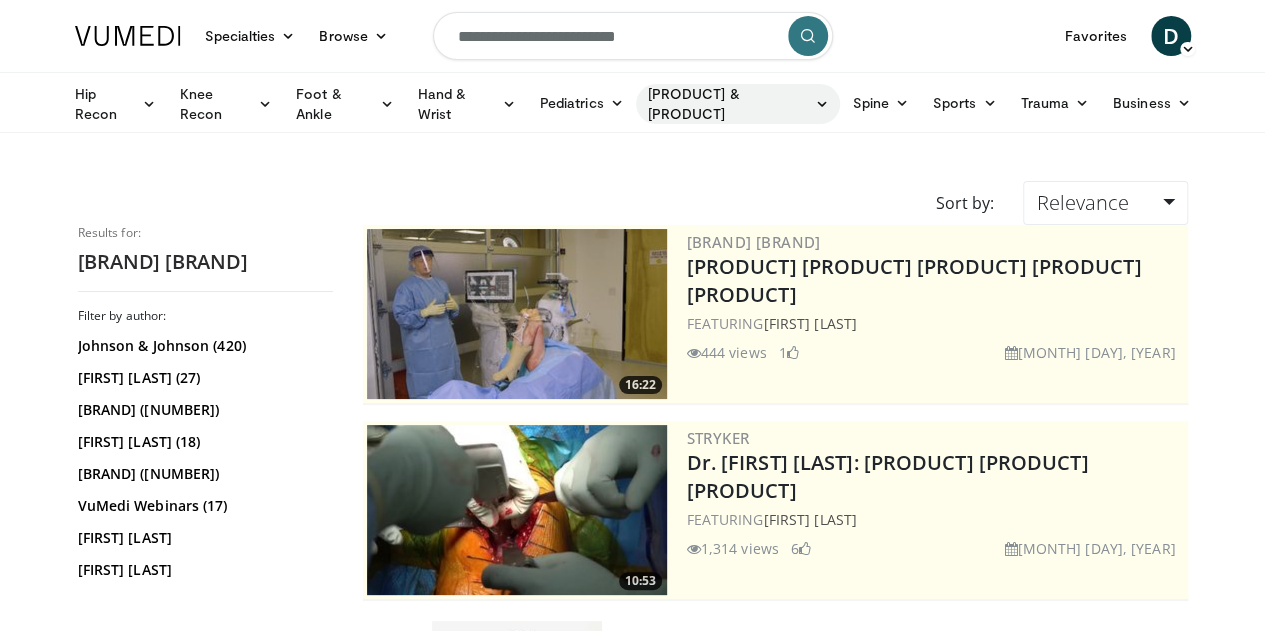 click on "[PRODUCT] & [PRODUCT]" at bounding box center (738, 104) 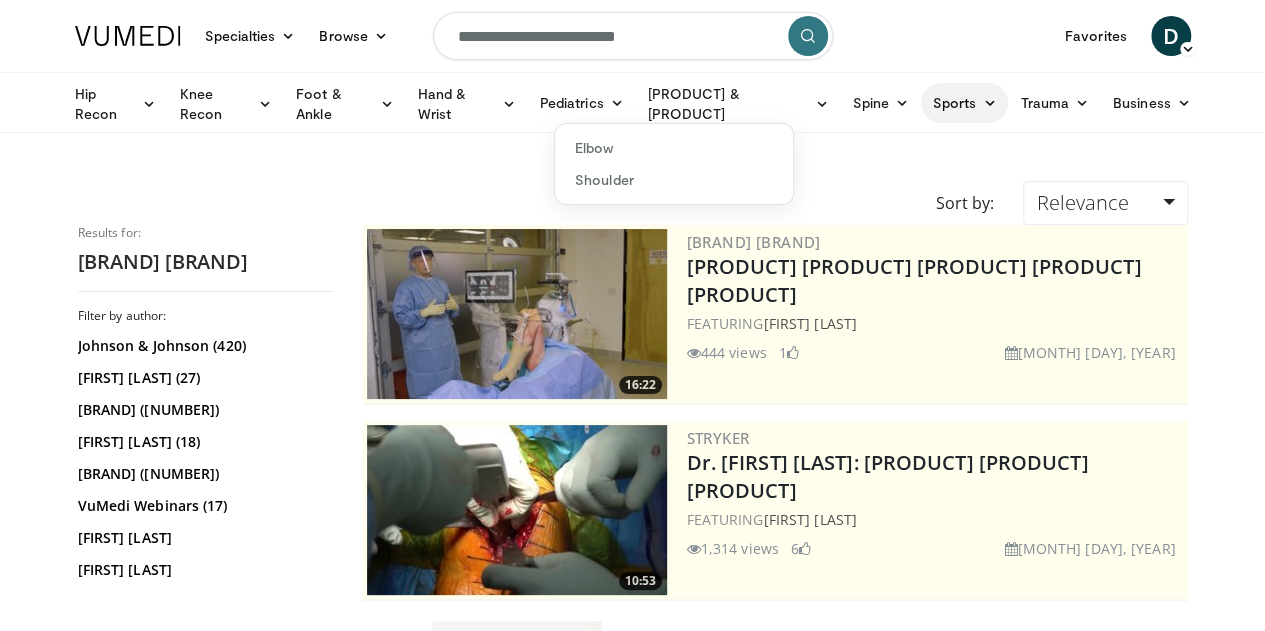 click on "Sports" at bounding box center (965, 103) 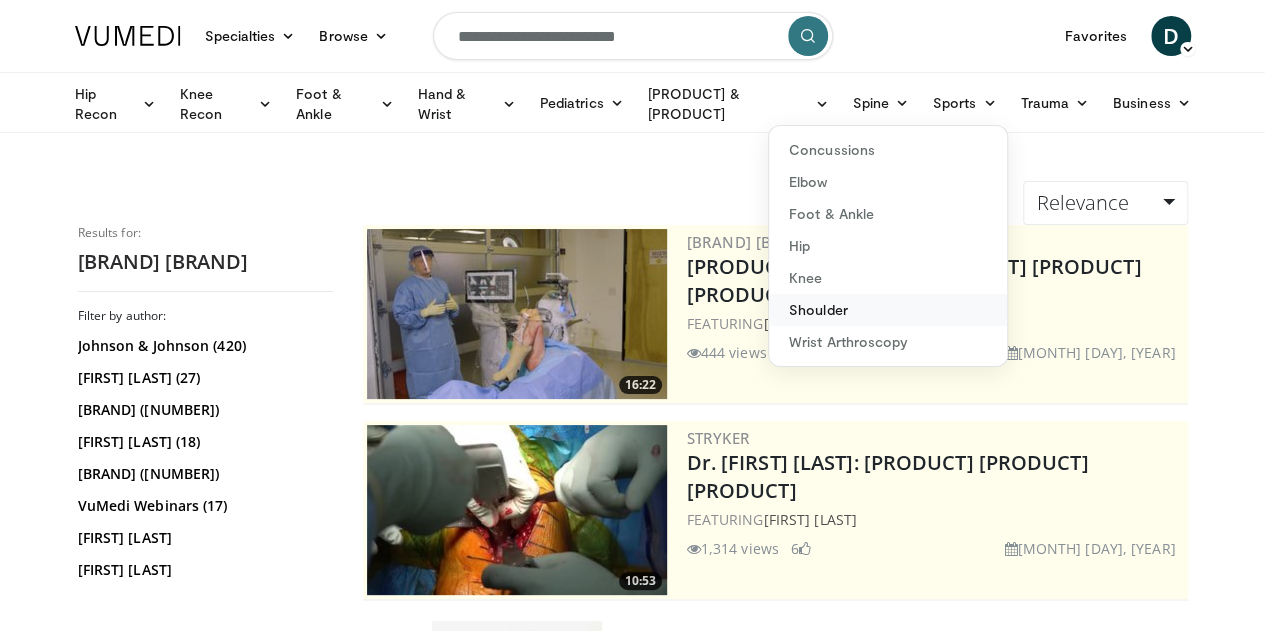 click on "Shoulder" at bounding box center [888, 310] 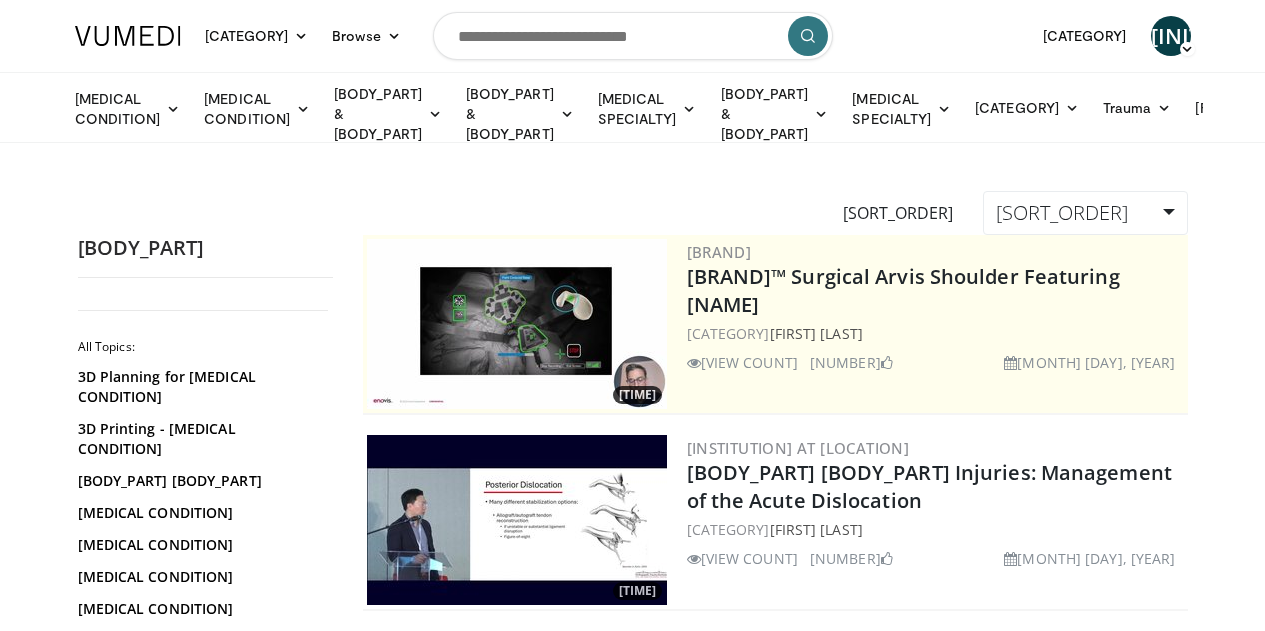 scroll, scrollTop: 0, scrollLeft: 0, axis: both 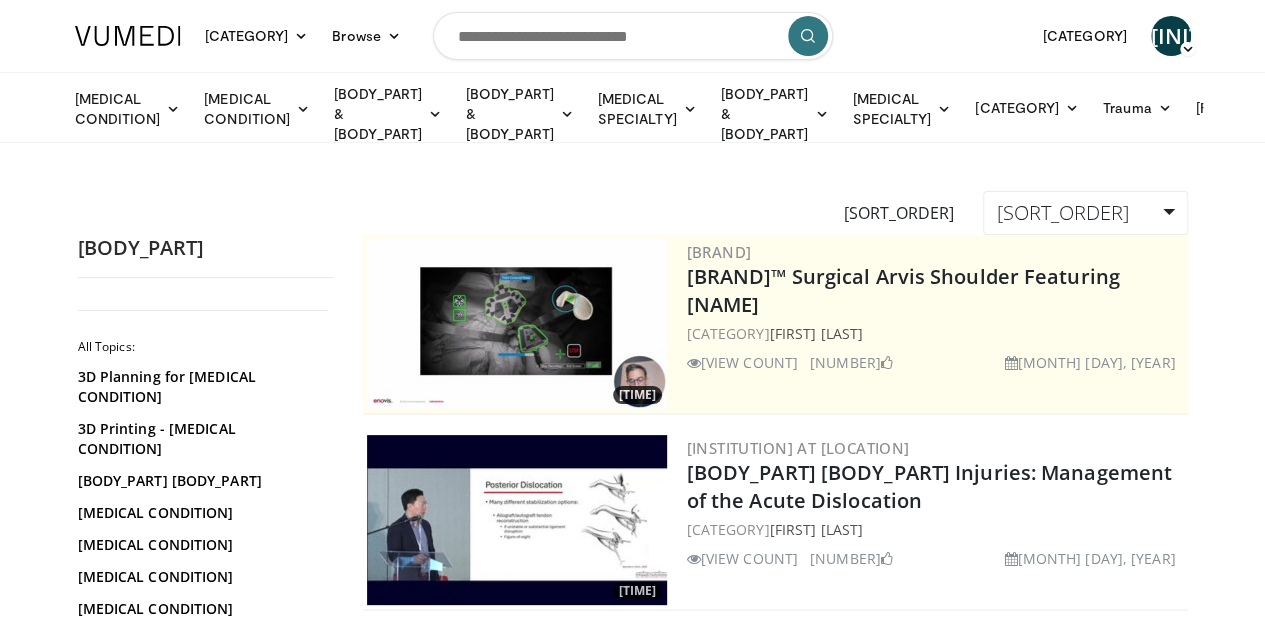click at bounding box center (633, 36) 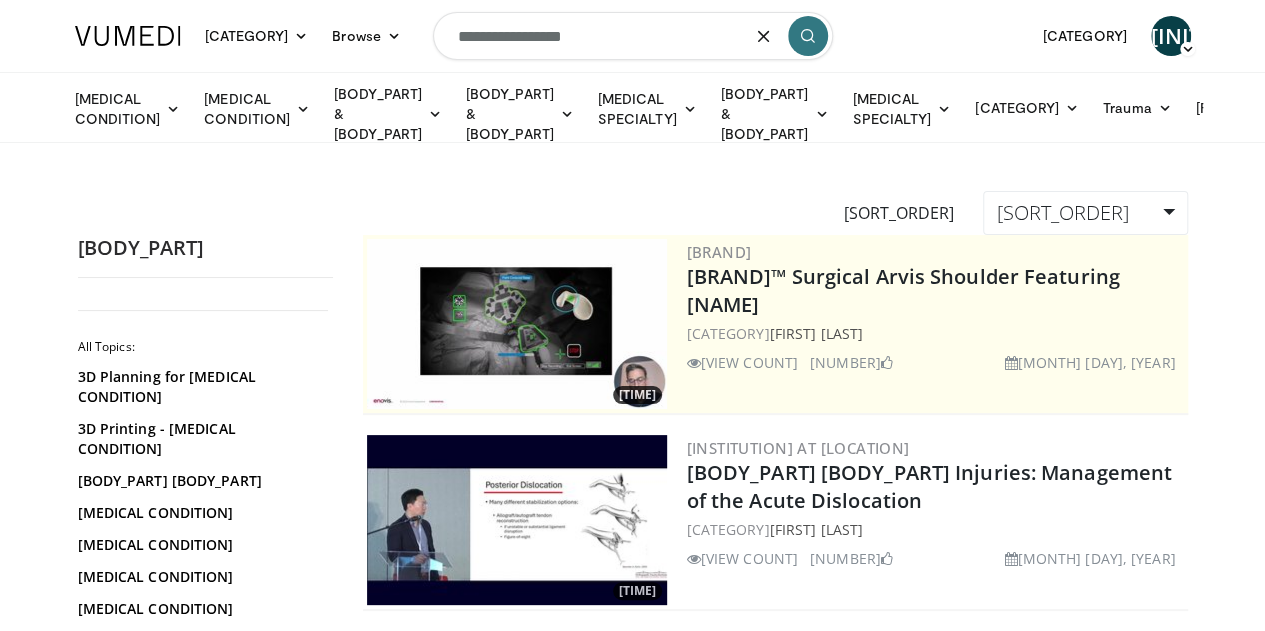 type on "[REDACTED]" 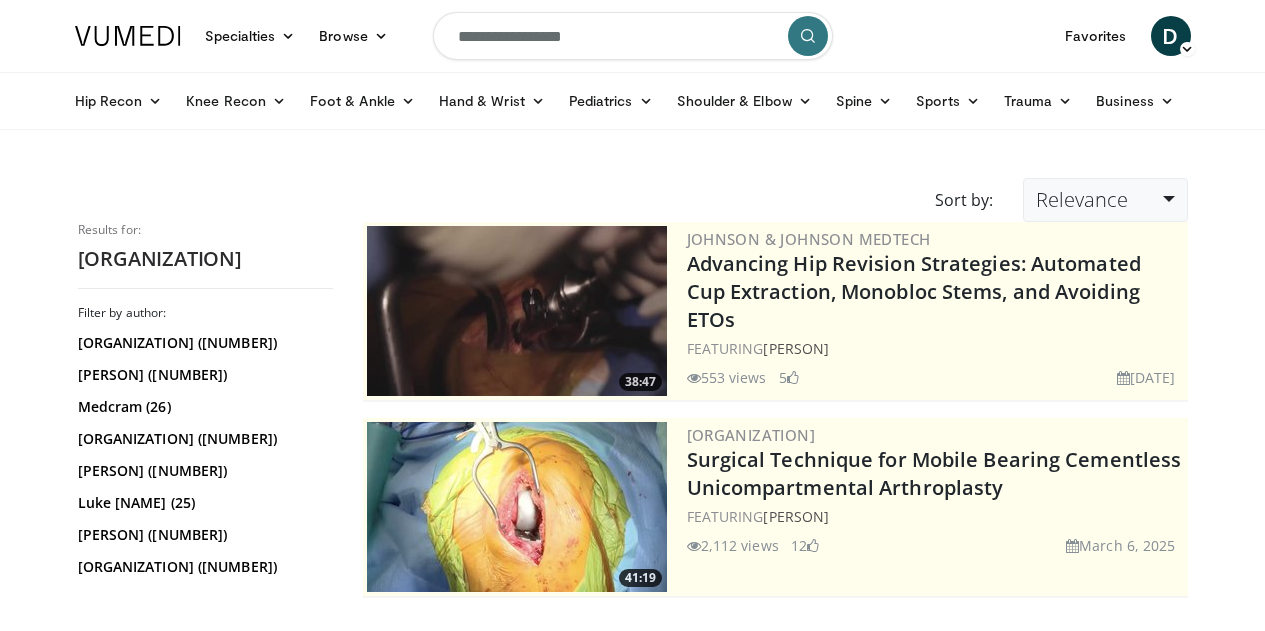scroll, scrollTop: 0, scrollLeft: 0, axis: both 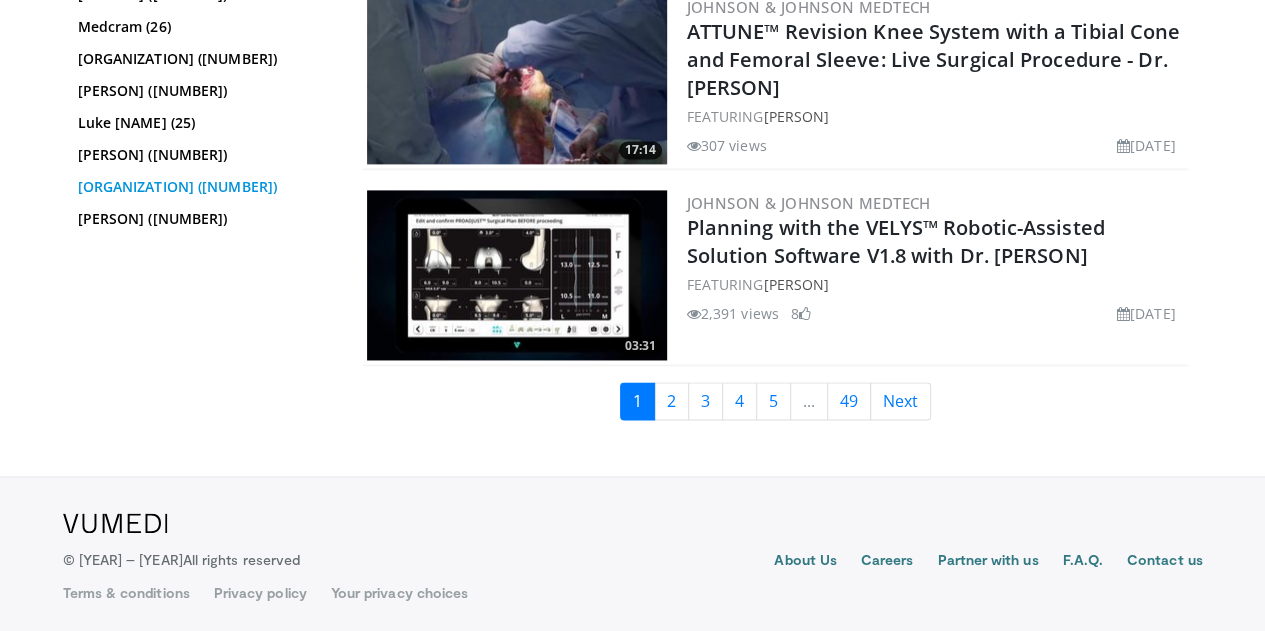 click on "Johnson & Johnson (514)
Joel Matta (30)
Medcram  (26)
Dermasphere Podcast (26)
Michelle Tarbox (25)
Luke Johnson (25)
Roger Seheult (24)
VuMedi Webinars (20)
Suken A Shah (17)
Joel Politi (16)
Randal Betz (15)
Douglas A. Dennis (15)
Baron Lonner (15)
Daniel Hoeffel (15)
Brian Haas (14)
Gynaecology Ultrasound (14)" at bounding box center [205, 91] 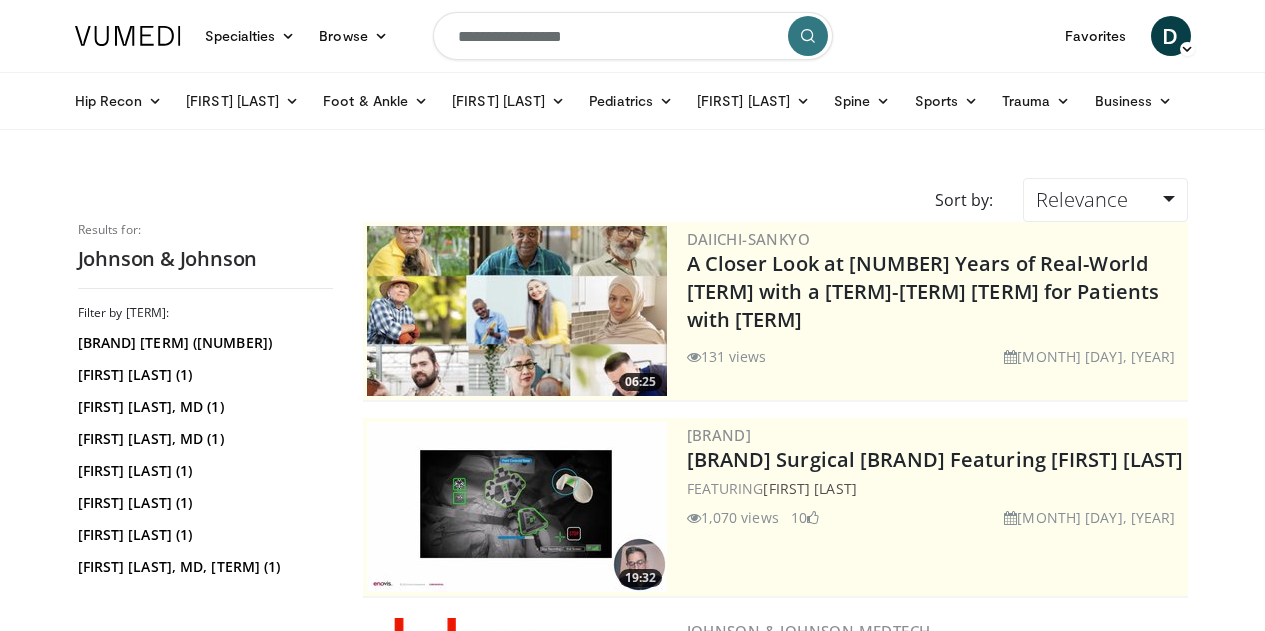 scroll, scrollTop: 0, scrollLeft: 0, axis: both 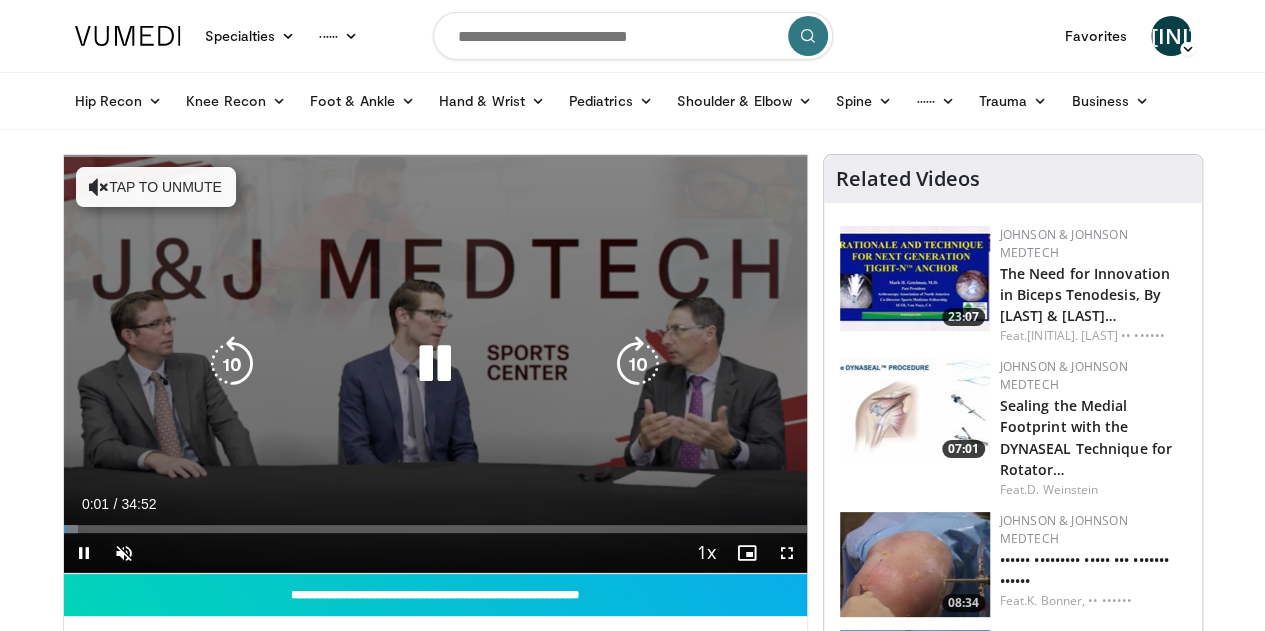 click on "Tap to unmute" at bounding box center [156, 187] 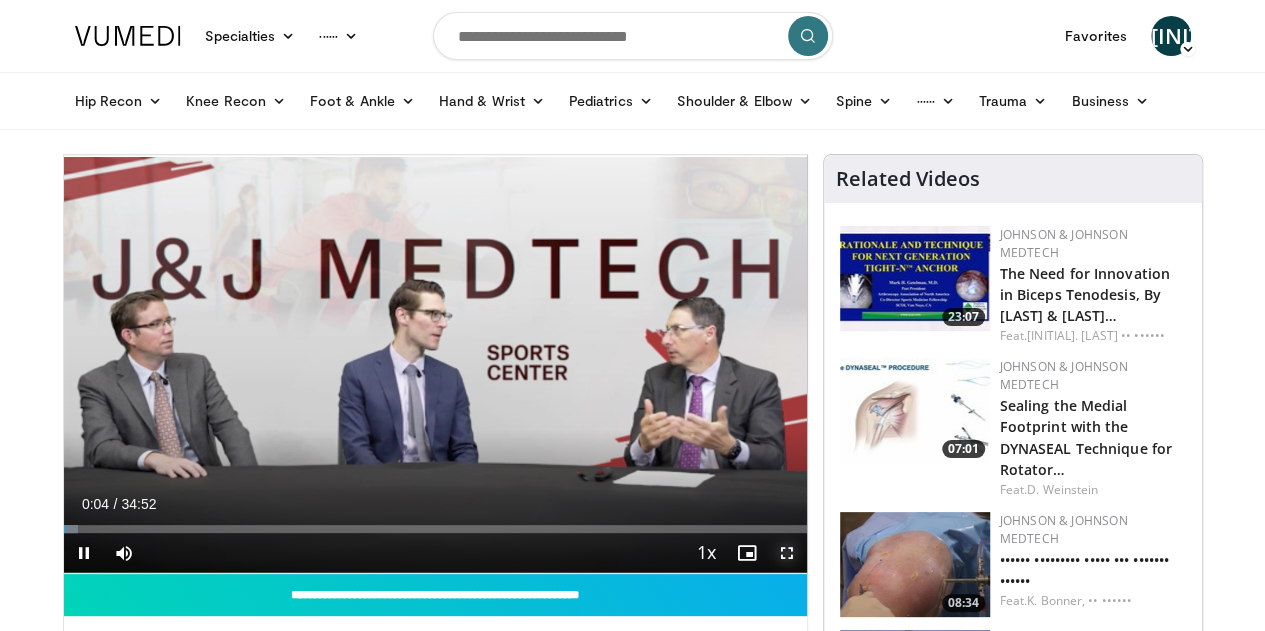 click at bounding box center (787, 553) 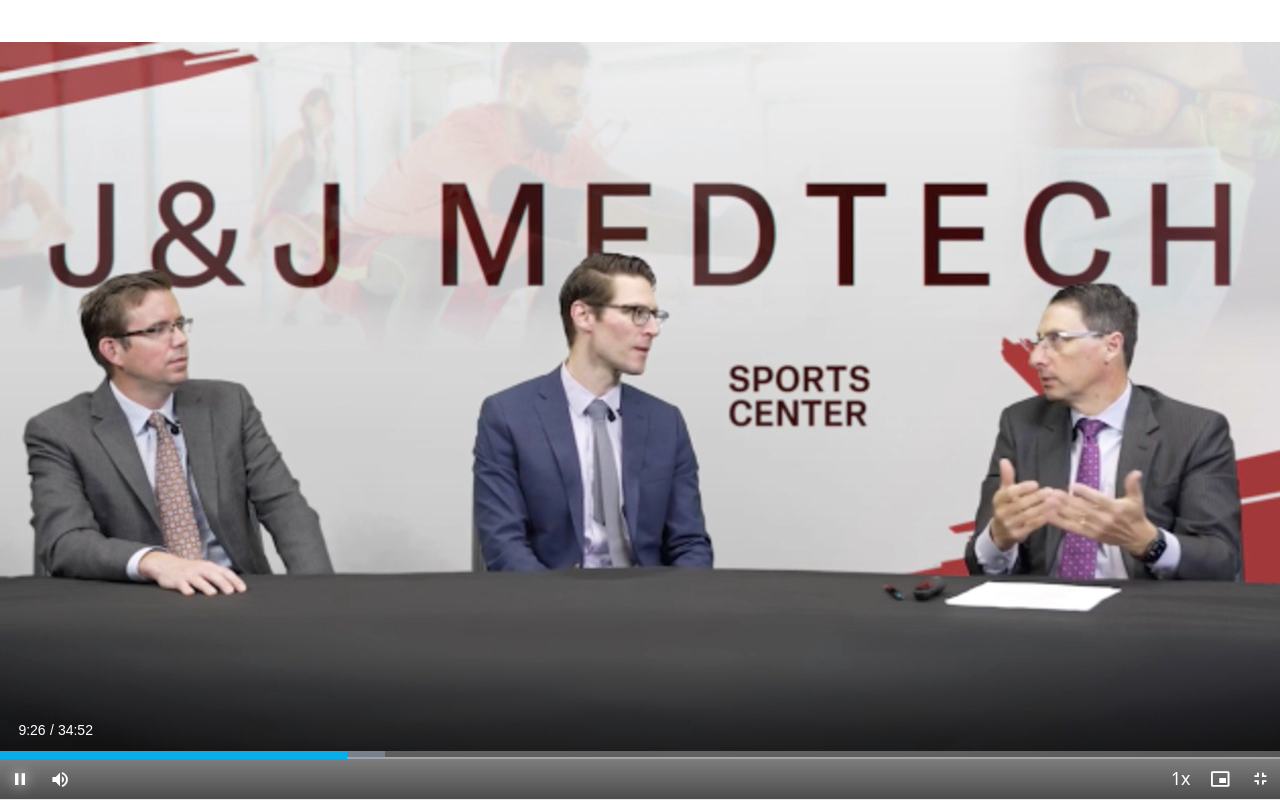click at bounding box center (20, 779) 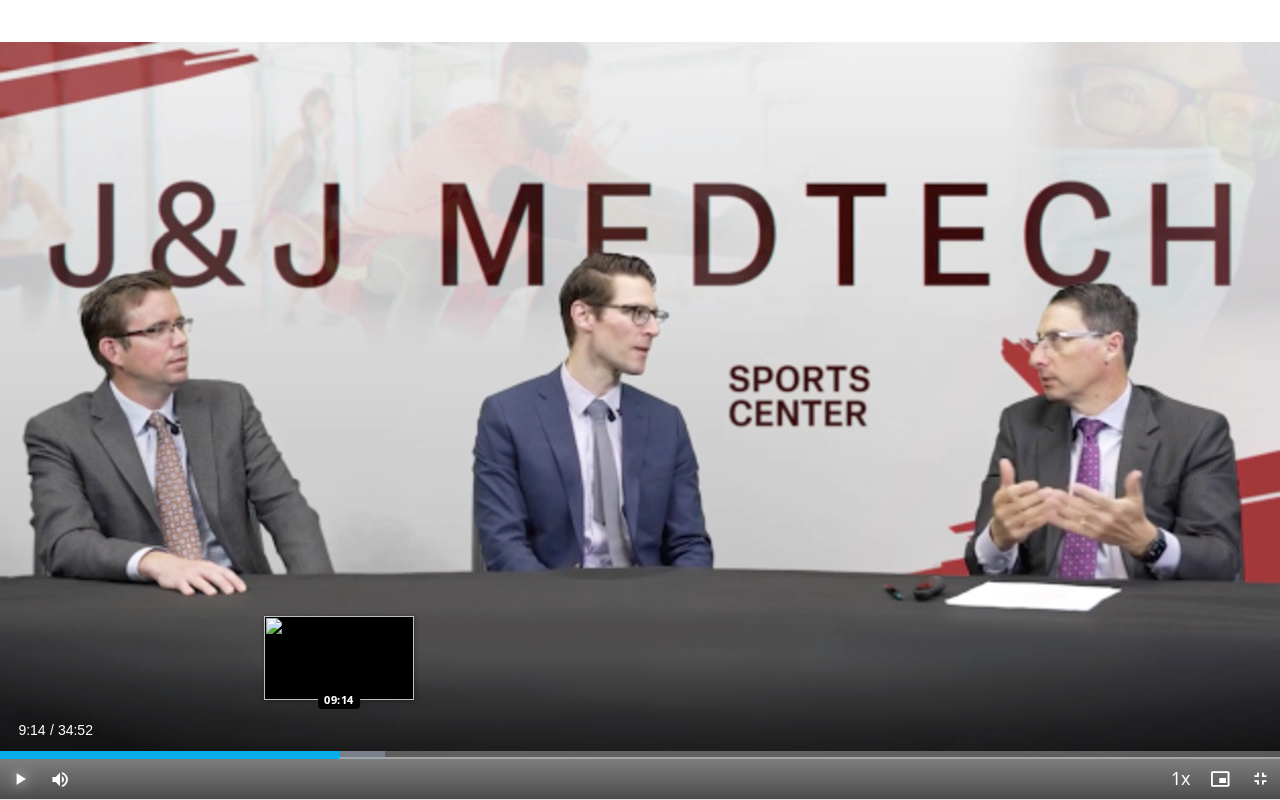 click on "09:14" at bounding box center (169, 755) 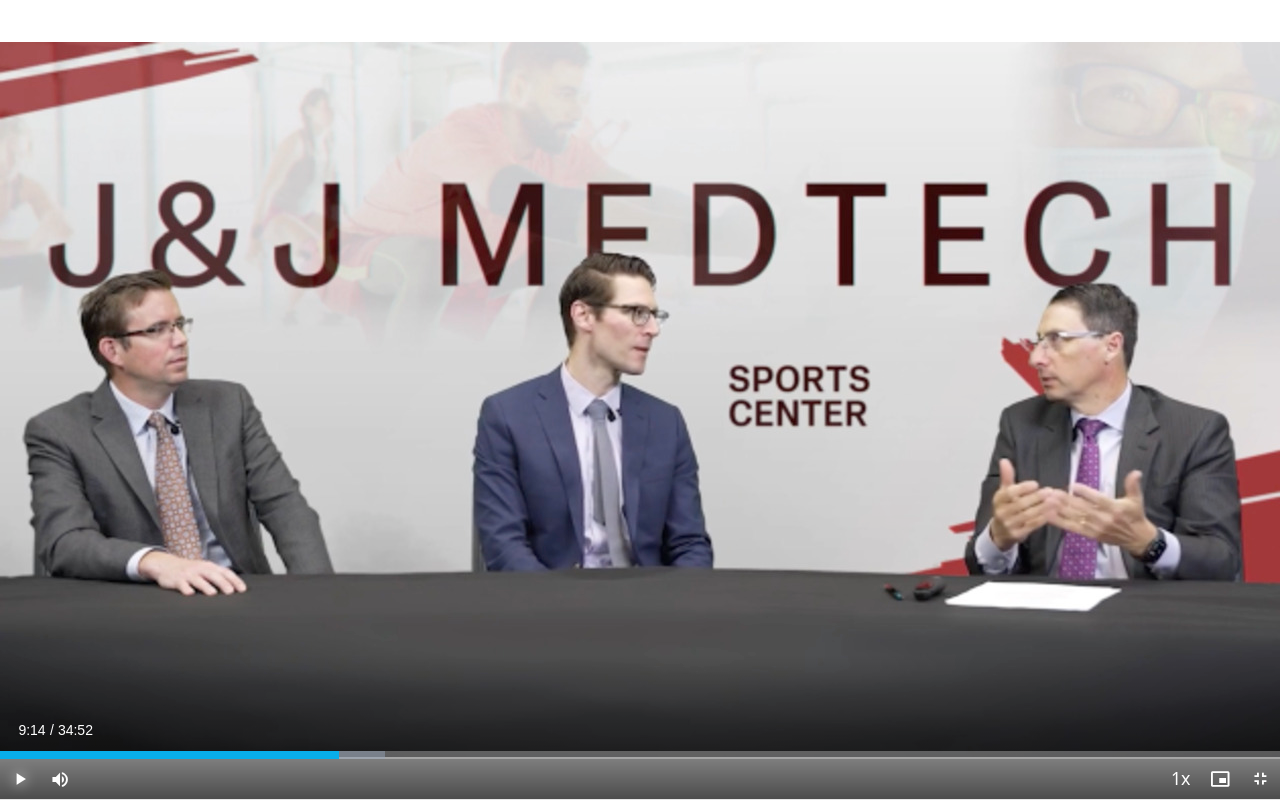 click at bounding box center (20, 779) 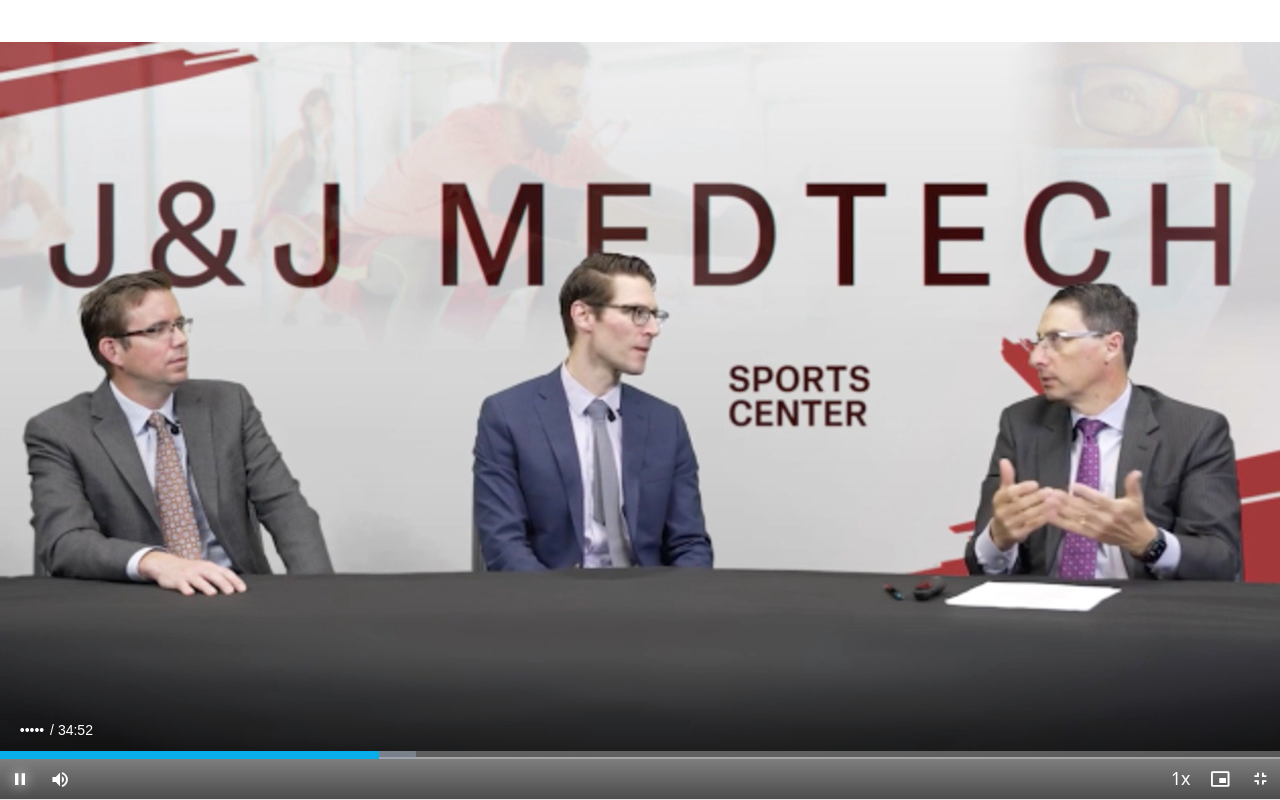 click at bounding box center [20, 779] 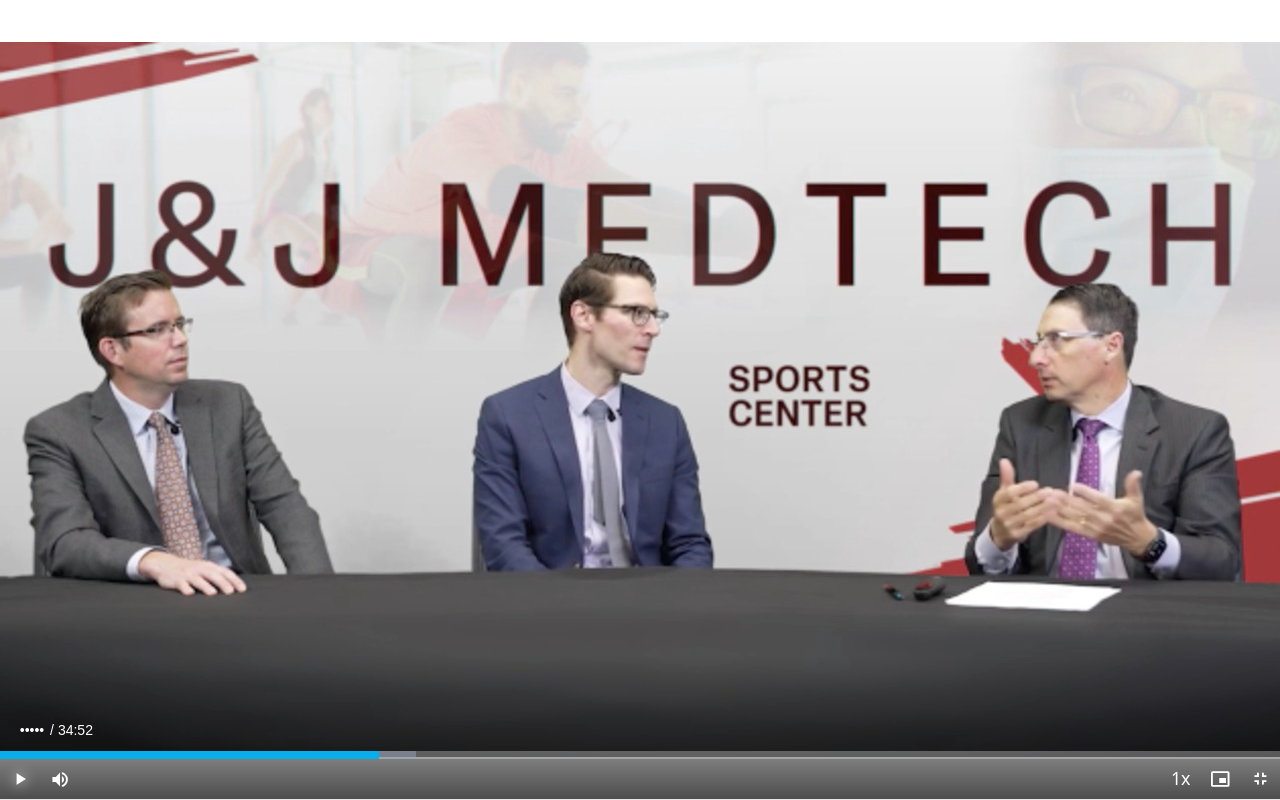 click at bounding box center [20, 779] 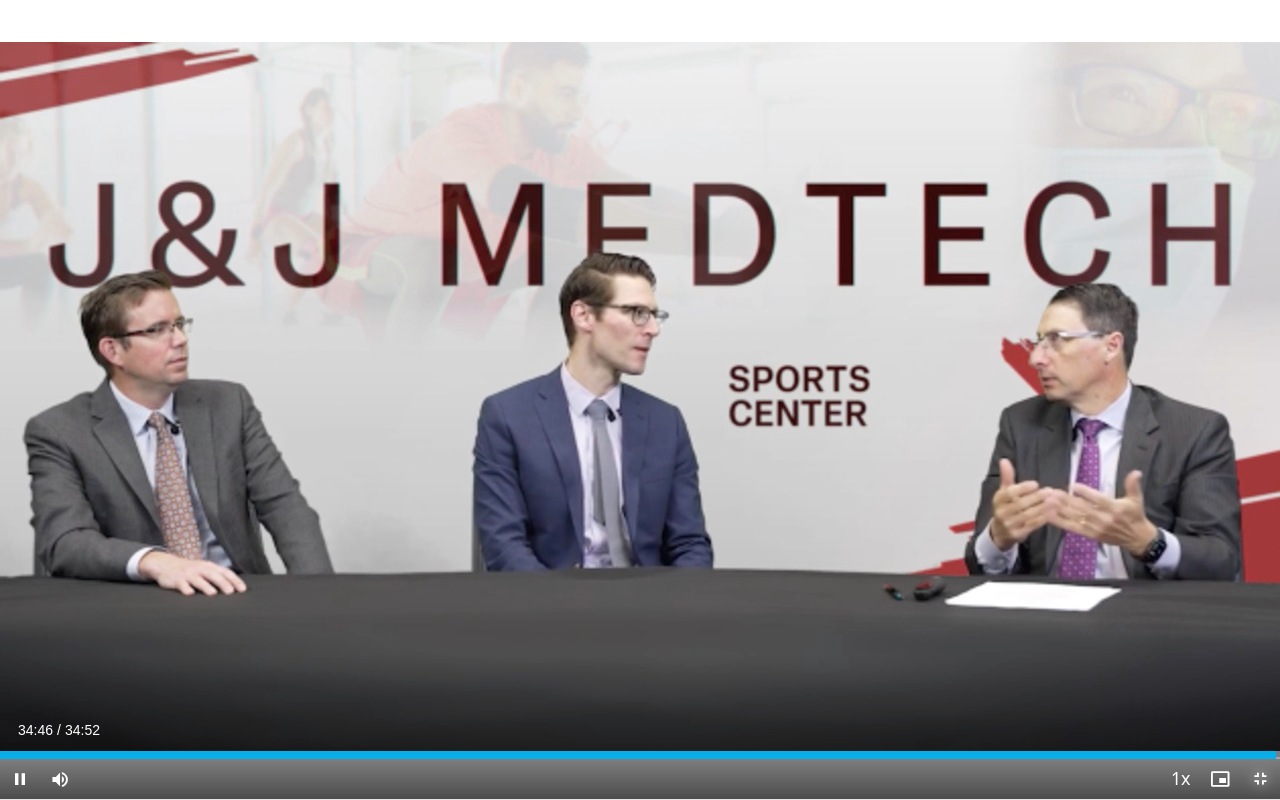 click at bounding box center [1260, 779] 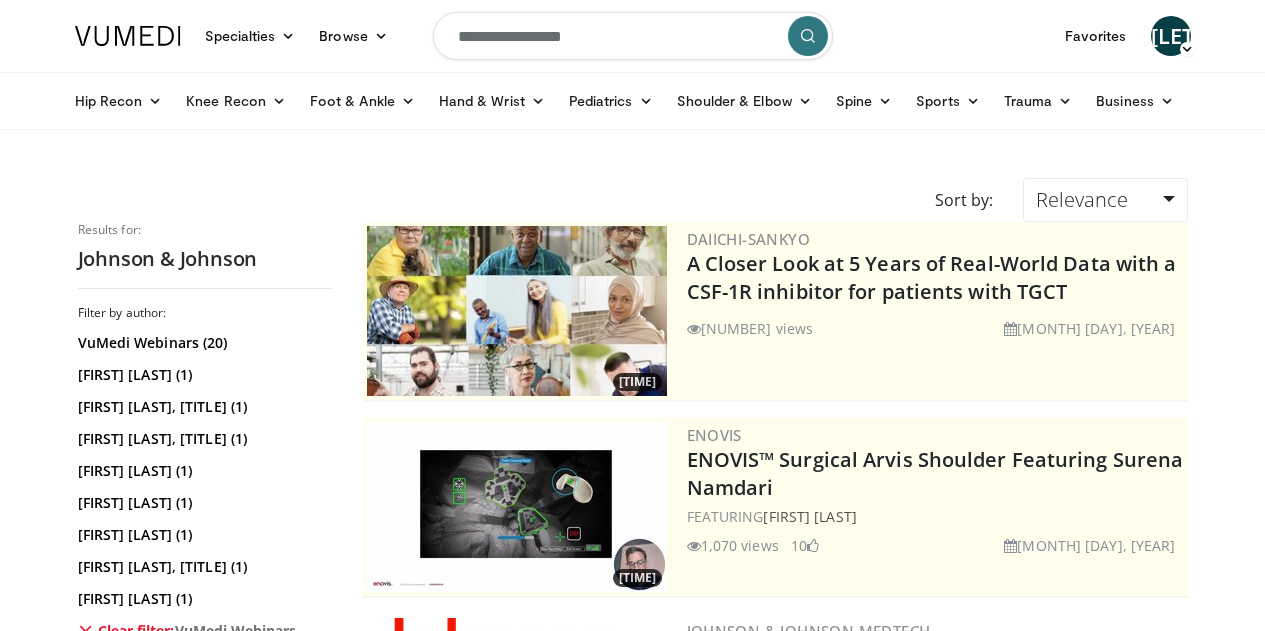 scroll, scrollTop: 4123, scrollLeft: 0, axis: vertical 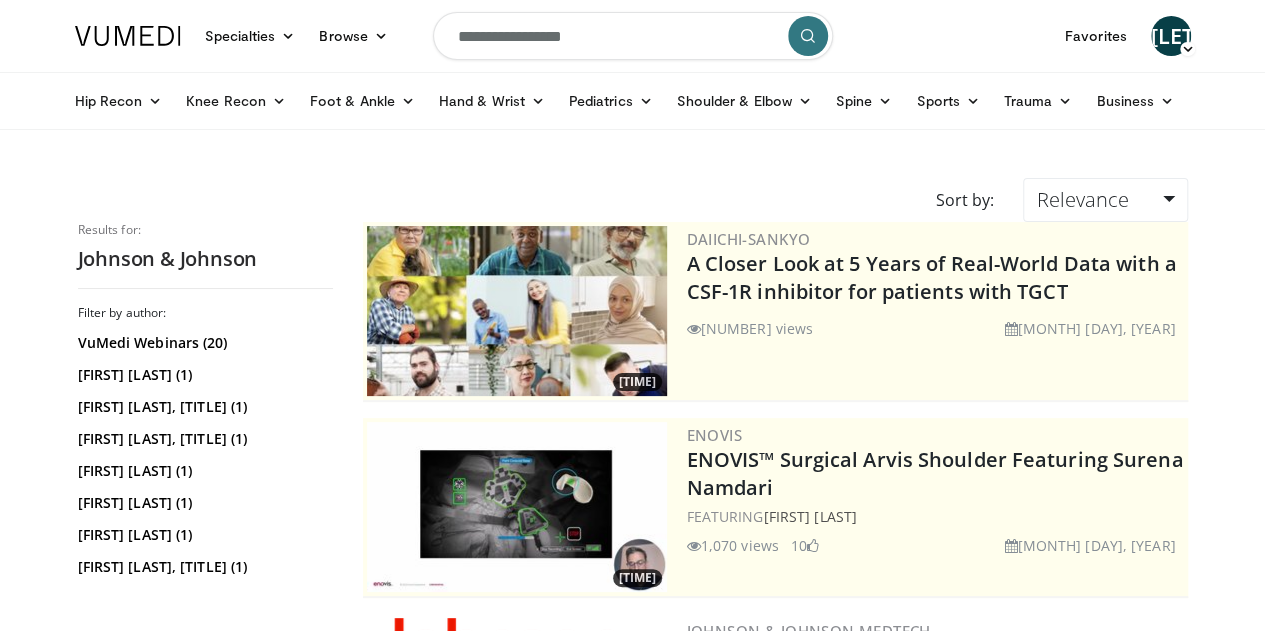 click on "**********" at bounding box center (633, 36) 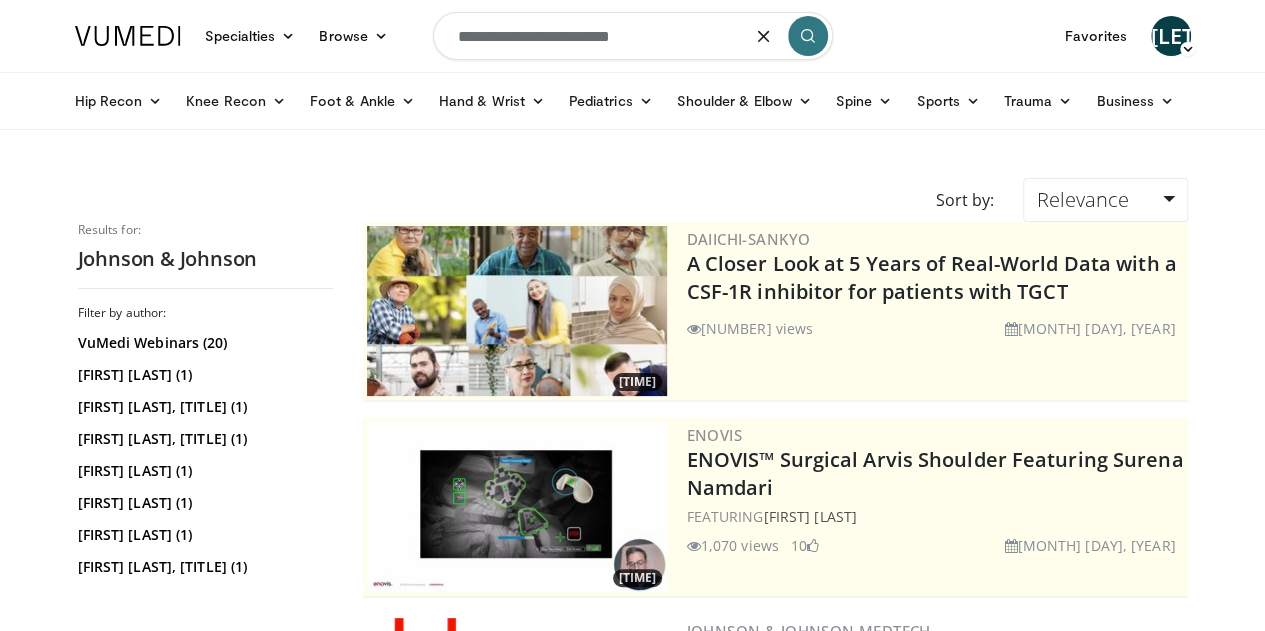 type on "**********" 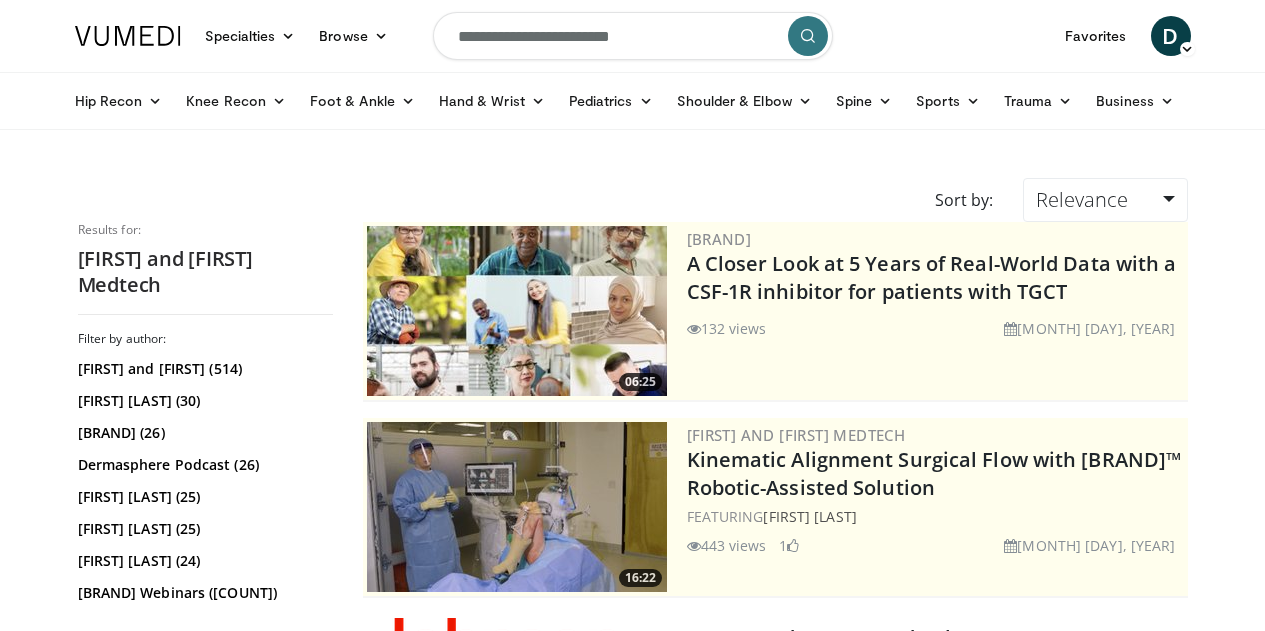 scroll, scrollTop: 0, scrollLeft: 0, axis: both 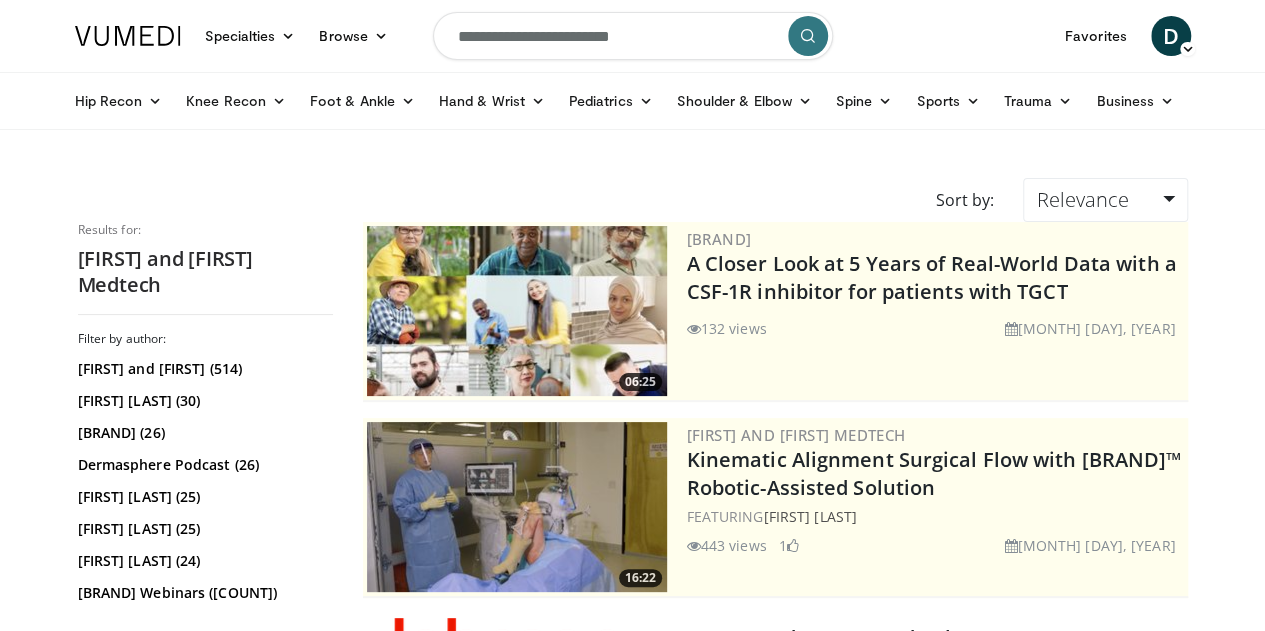 click on "Sports" at bounding box center (948, 101) 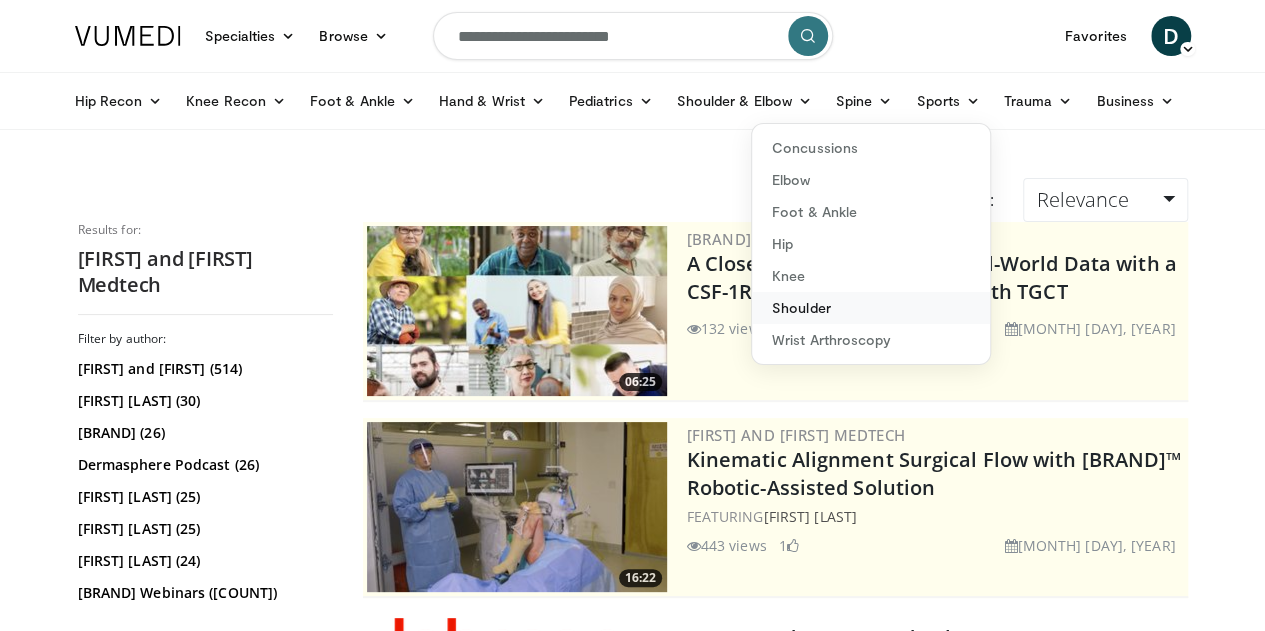 click on "Shoulder" at bounding box center [871, 308] 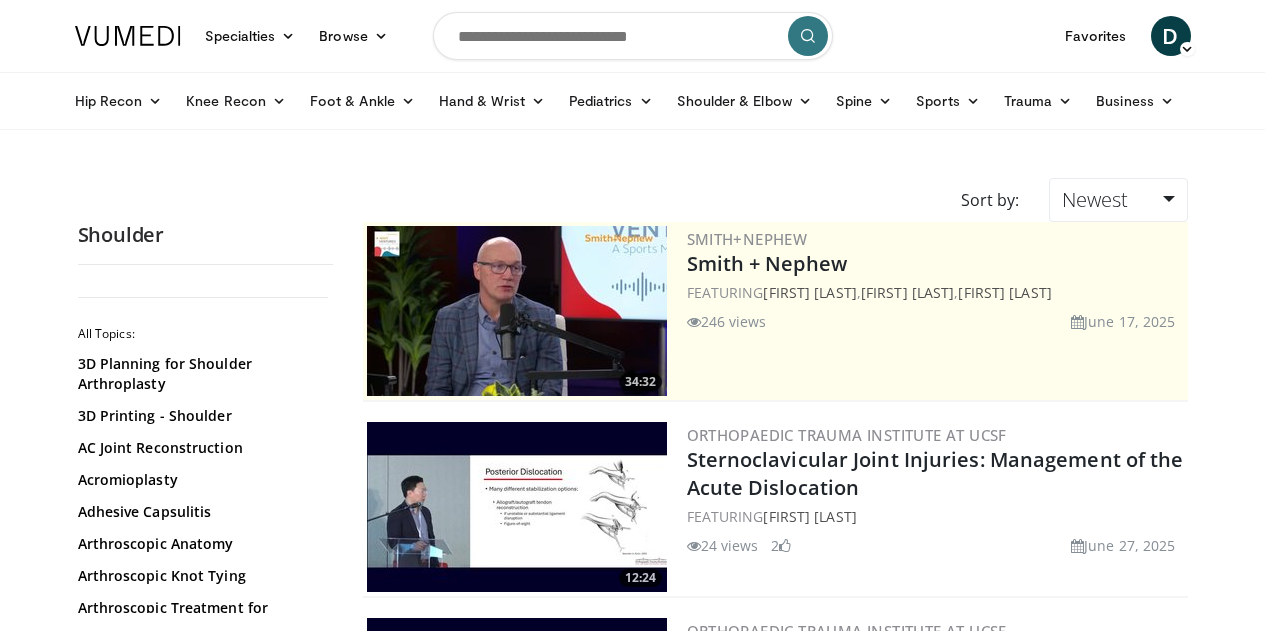 scroll, scrollTop: 0, scrollLeft: 0, axis: both 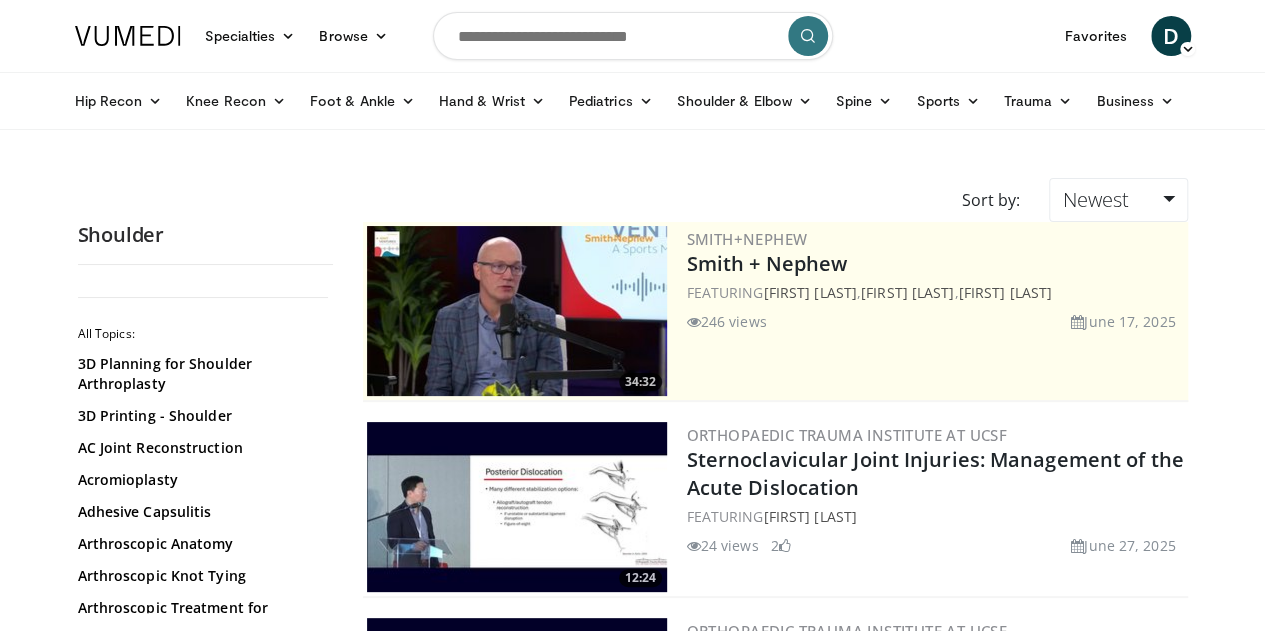 click at bounding box center [633, 36] 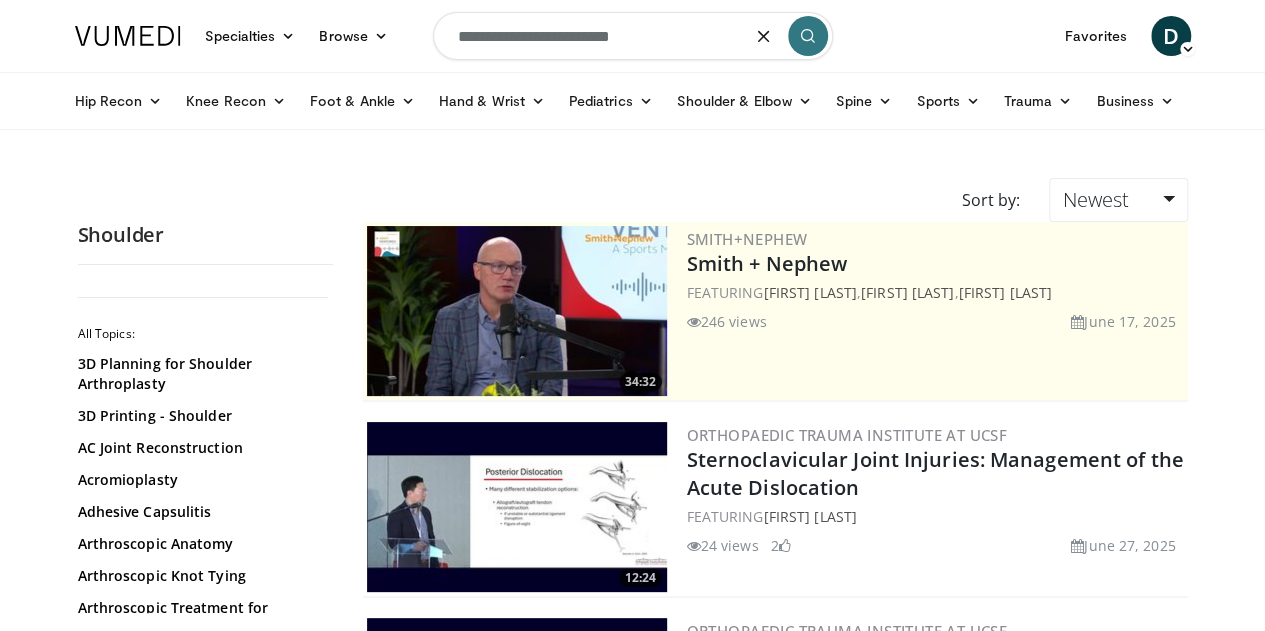 type on "**********" 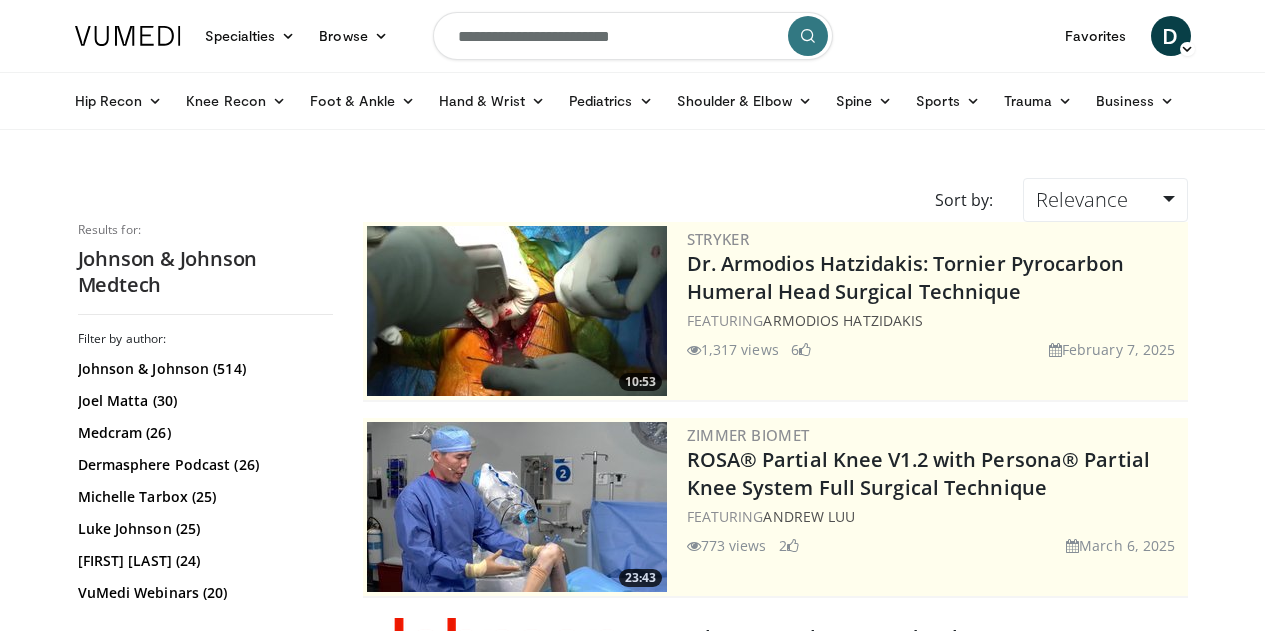 scroll, scrollTop: 0, scrollLeft: 0, axis: both 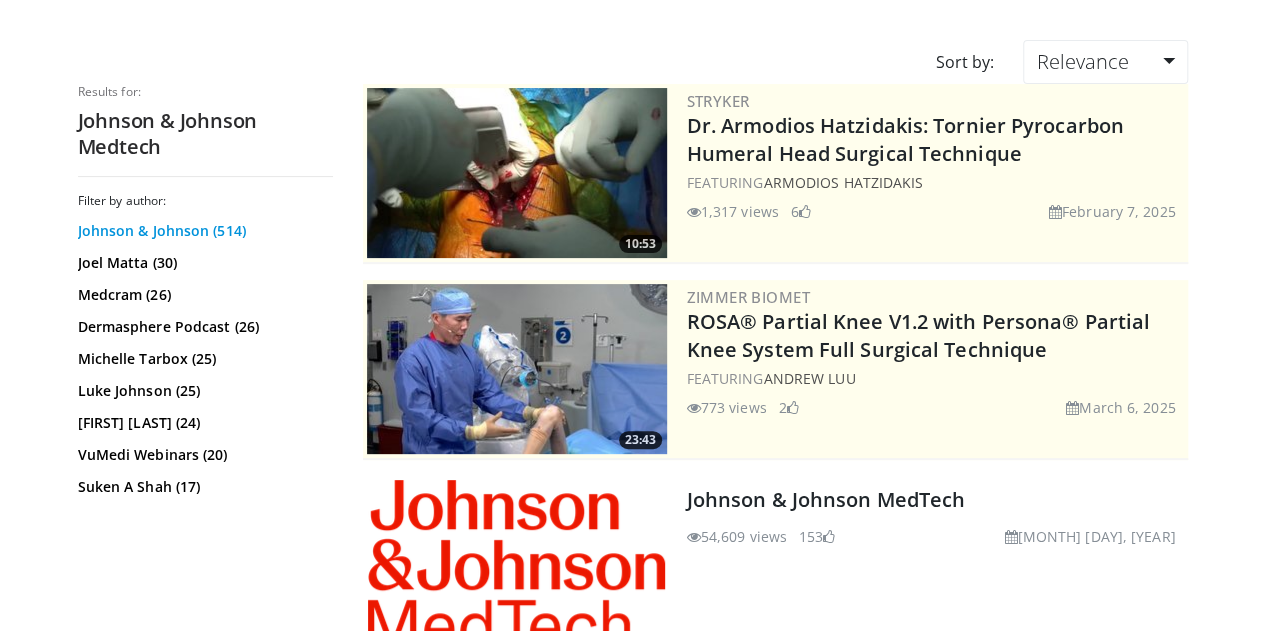click on "[BRAND] & [BRAND] (514)" at bounding box center (203, 231) 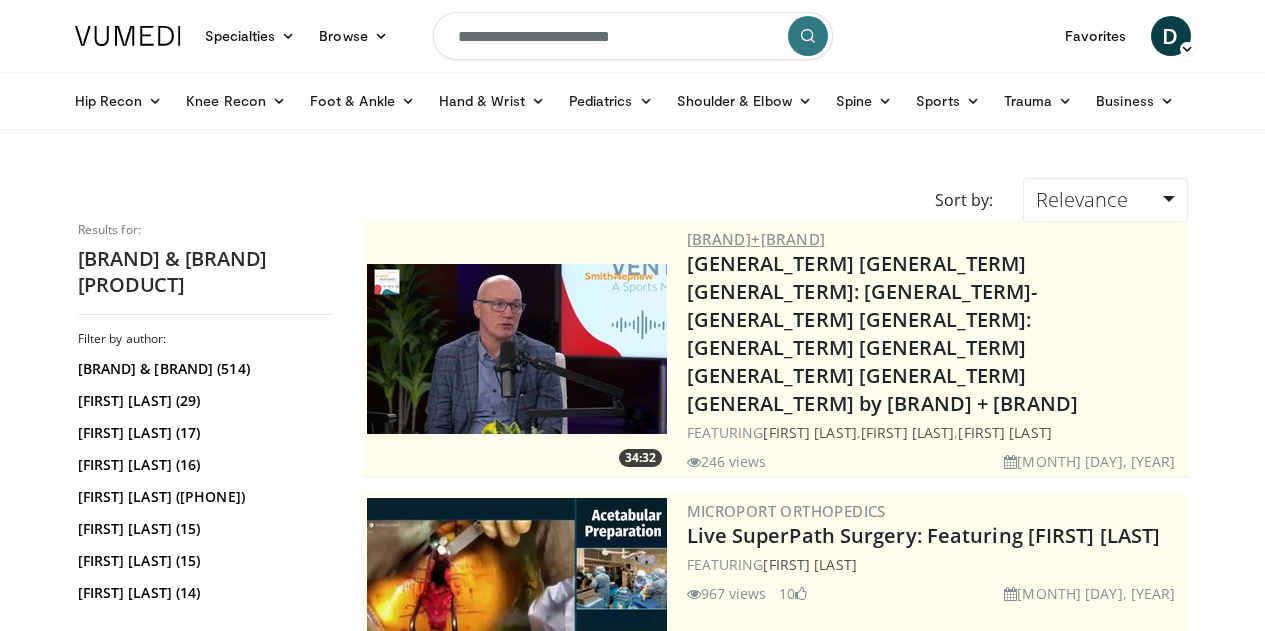 scroll, scrollTop: 0, scrollLeft: 0, axis: both 